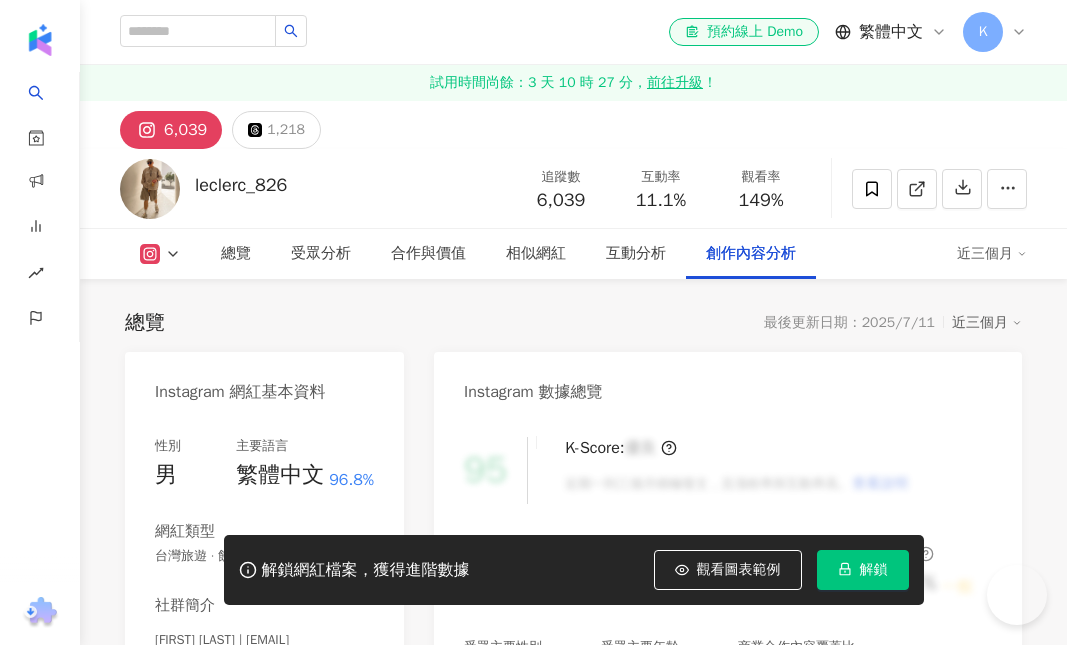 scroll, scrollTop: 6162, scrollLeft: 0, axis: vertical 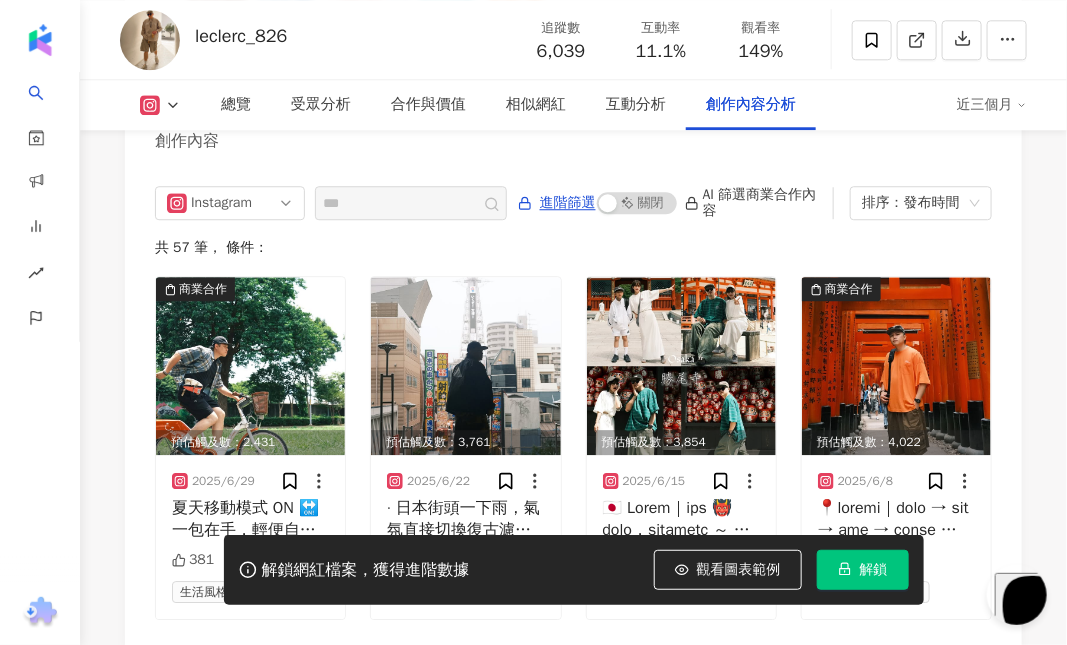 click on "解鎖" at bounding box center [874, 570] 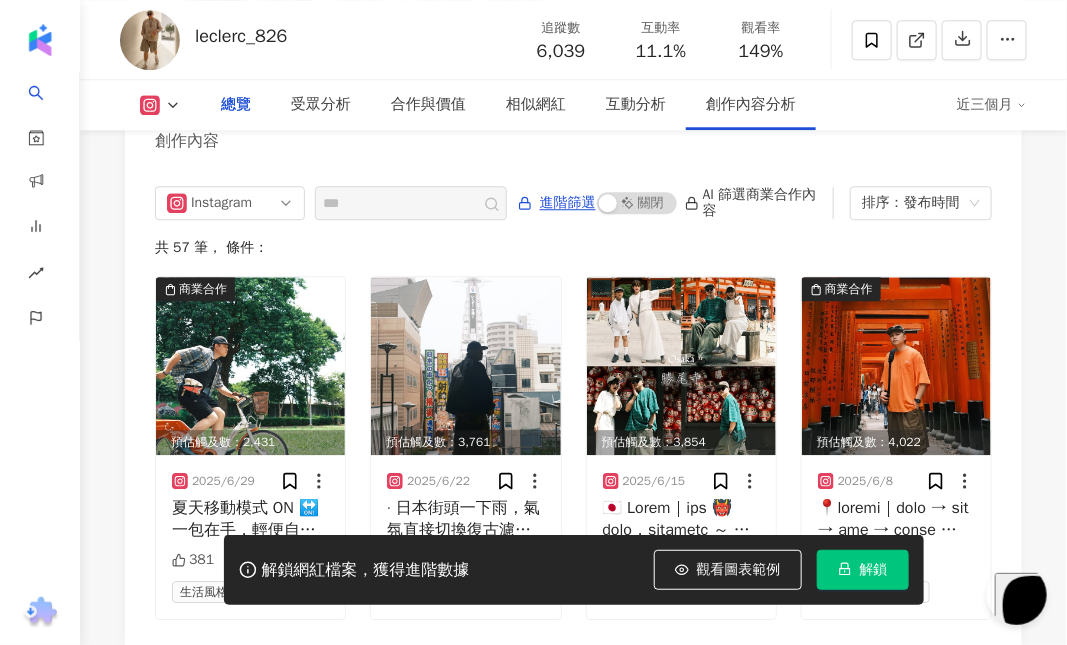 scroll, scrollTop: 936, scrollLeft: 0, axis: vertical 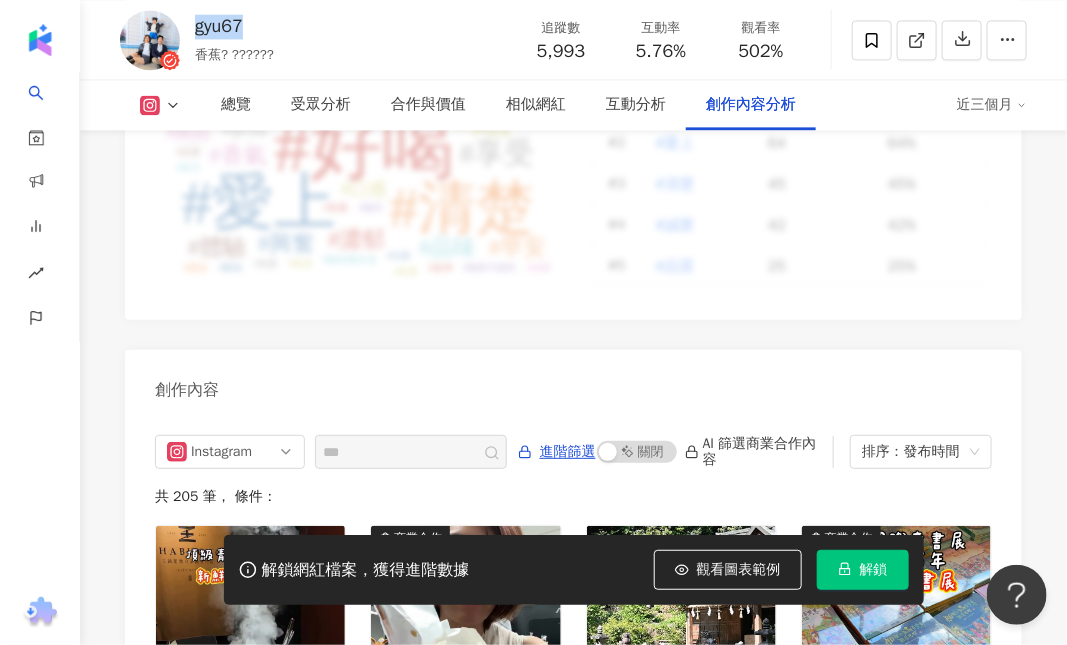 drag, startPoint x: 199, startPoint y: 25, endPoint x: 248, endPoint y: 23, distance: 49.0408 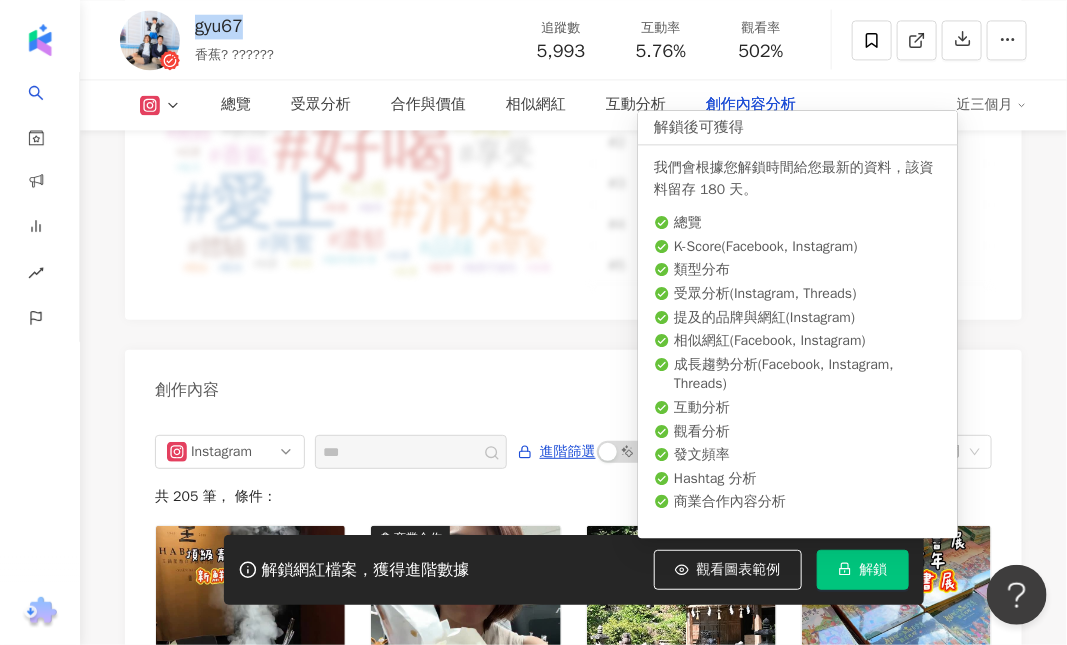 click on "解鎖" at bounding box center (874, 570) 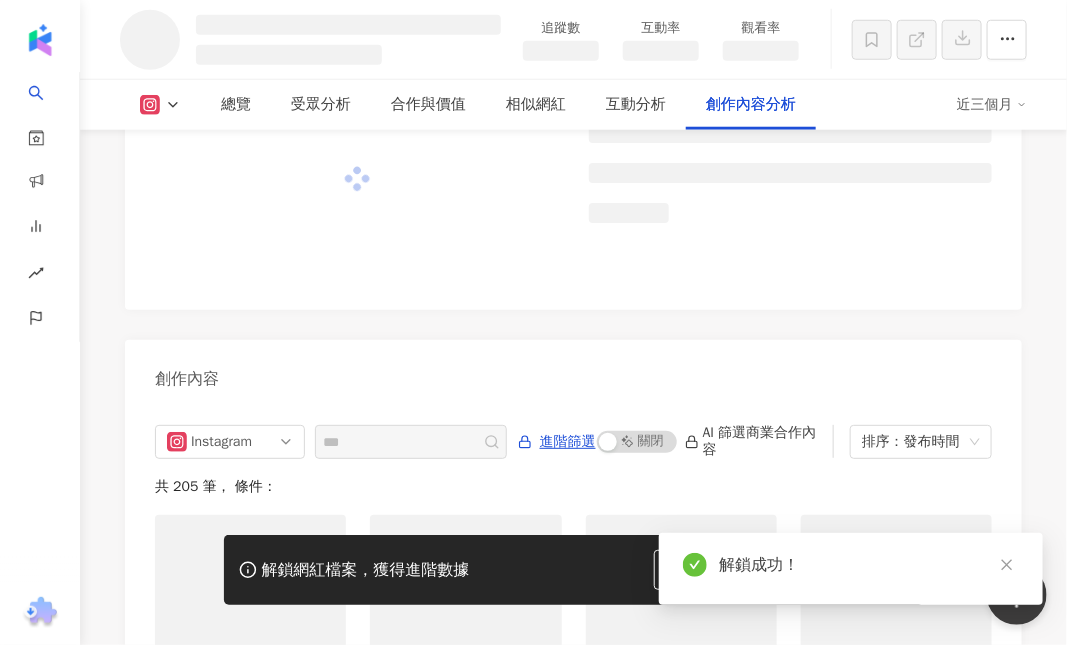 scroll, scrollTop: 5182, scrollLeft: 0, axis: vertical 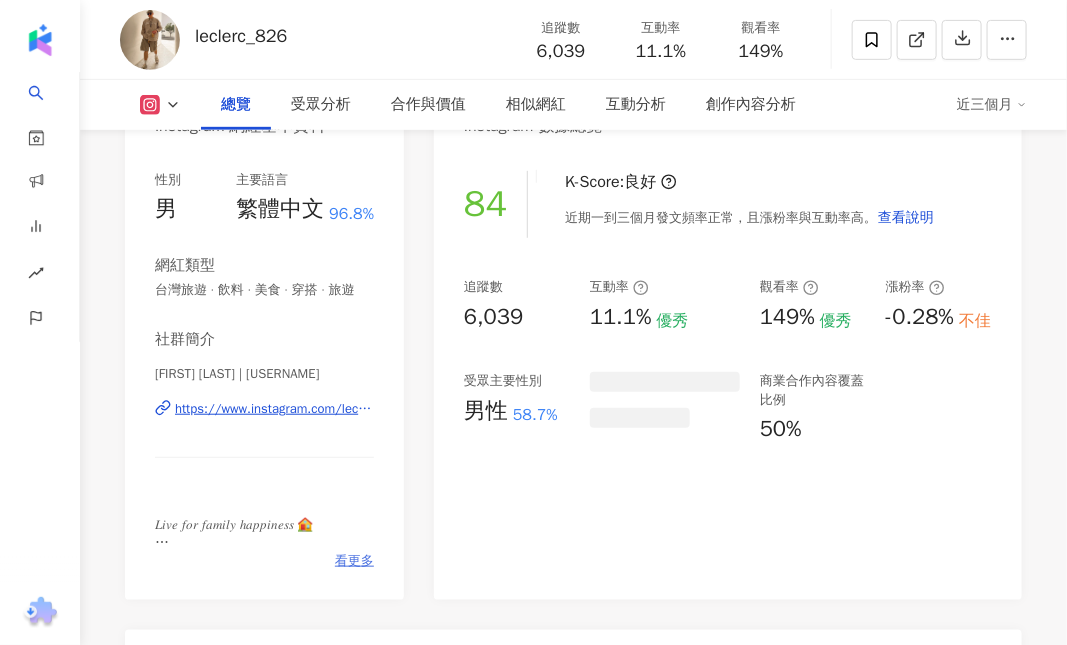 click on "看更多" at bounding box center (354, 561) 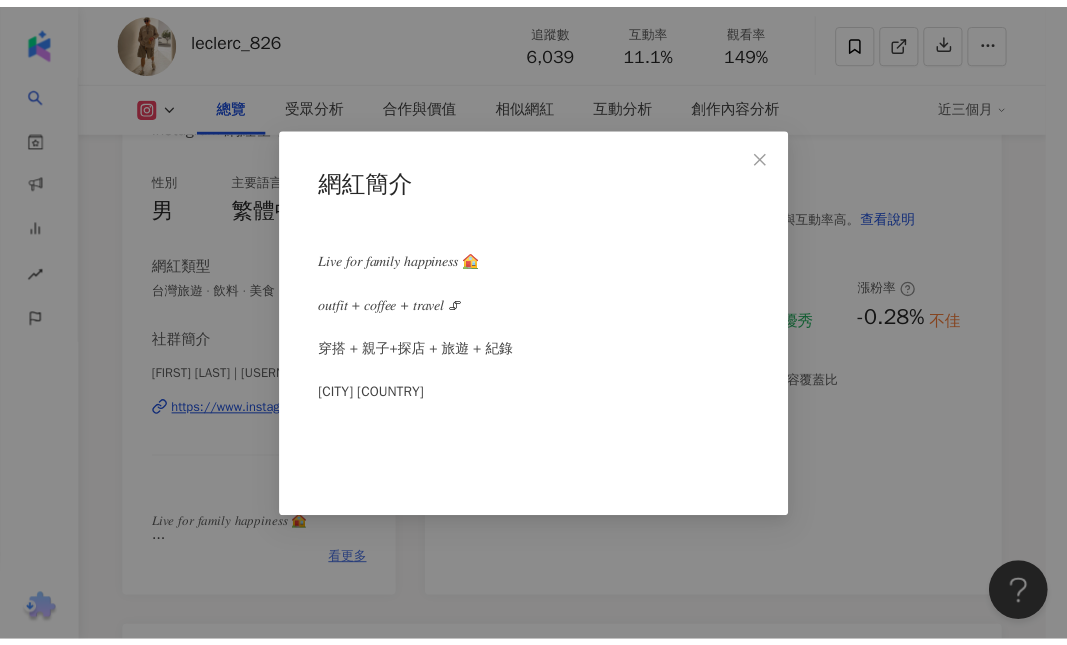 scroll, scrollTop: 0, scrollLeft: 0, axis: both 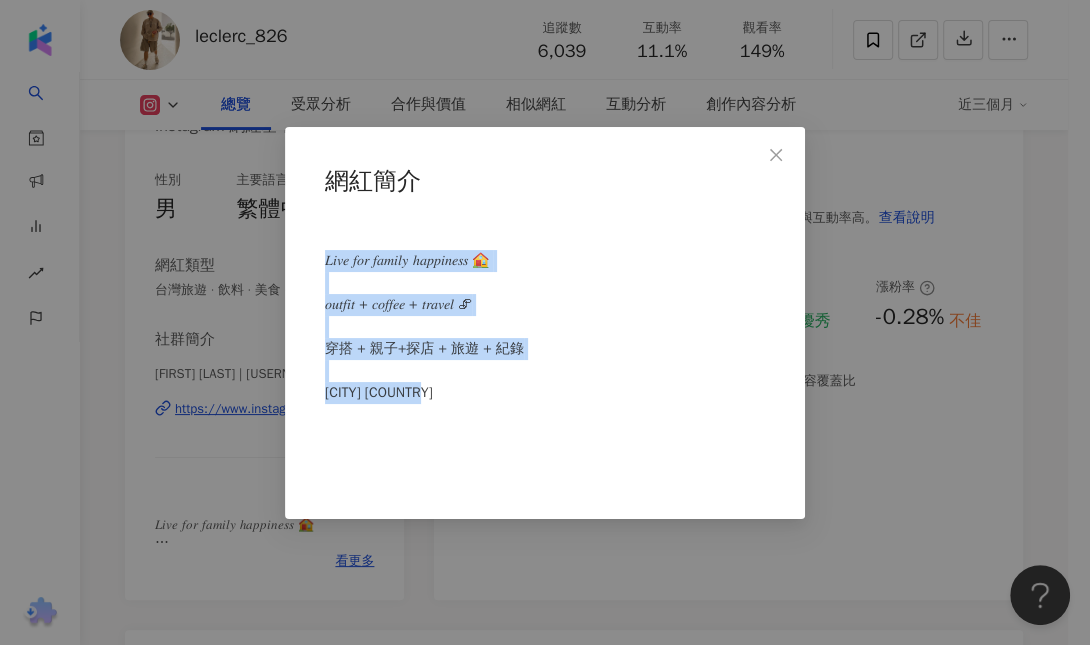 drag, startPoint x: 447, startPoint y: 355, endPoint x: 440, endPoint y: 394, distance: 39.623226 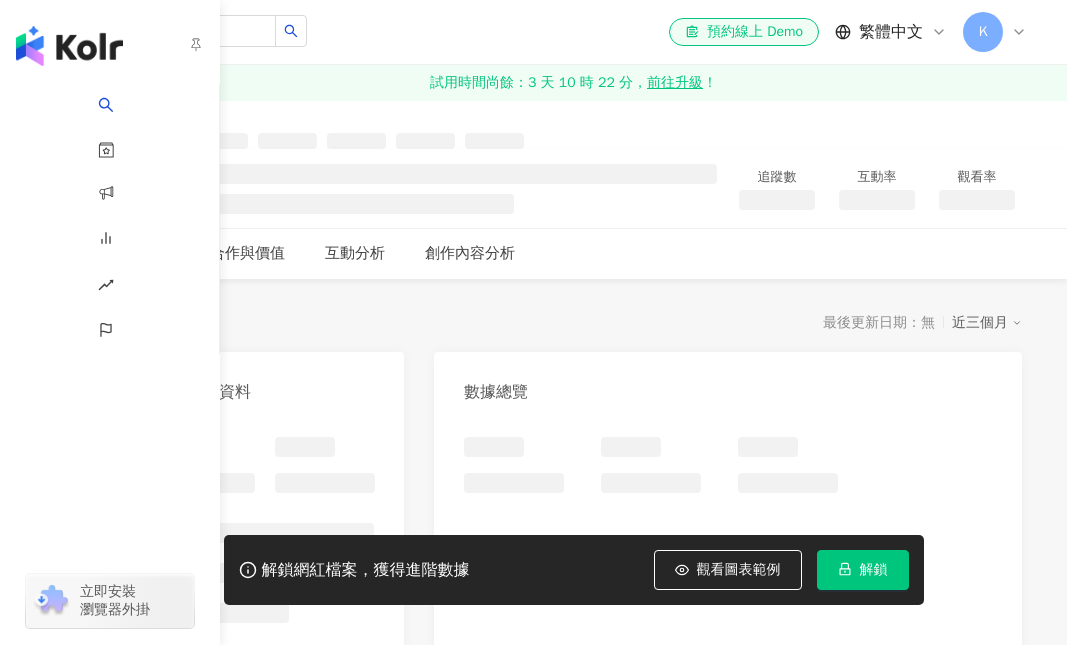 scroll, scrollTop: 0, scrollLeft: 0, axis: both 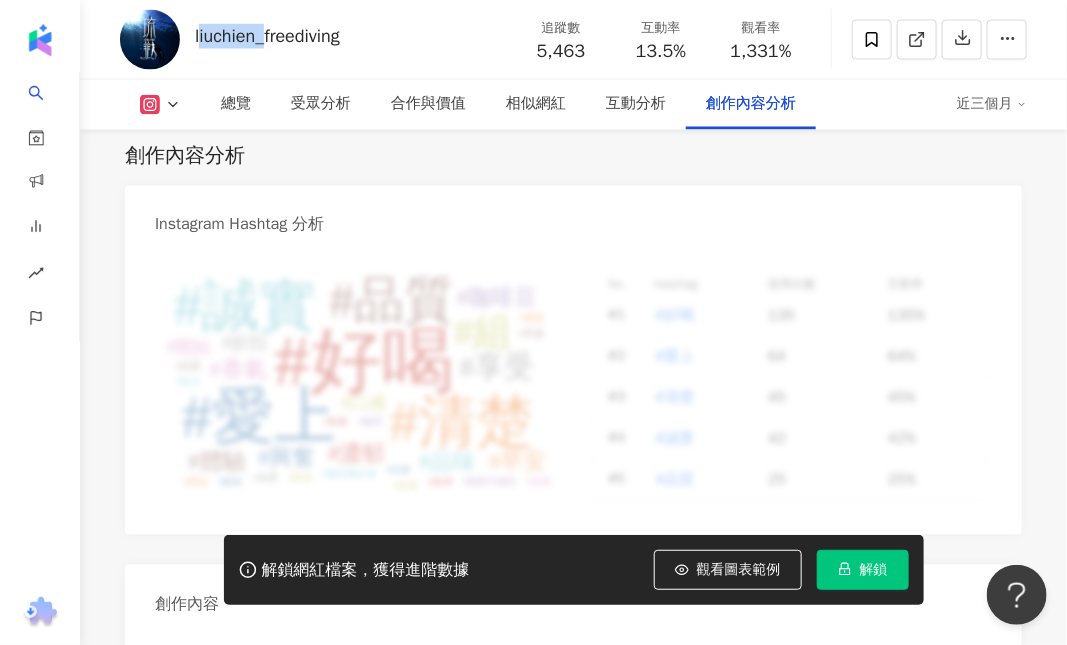 drag, startPoint x: 198, startPoint y: 31, endPoint x: 274, endPoint y: 53, distance: 79.12016 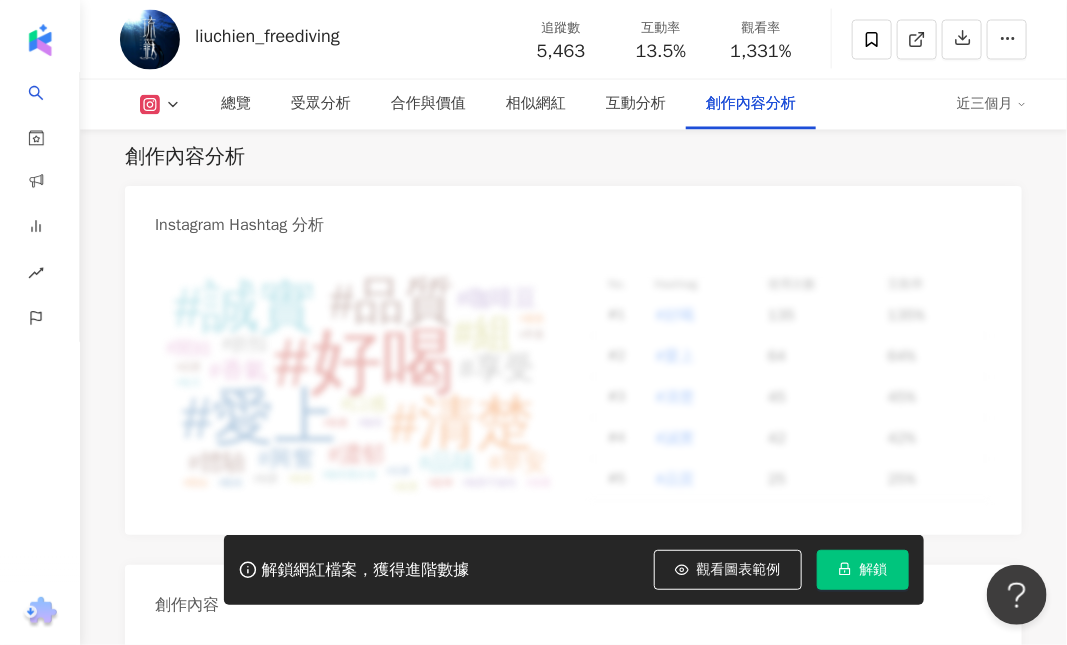 click on "liuchien_freediving" at bounding box center [267, 36] 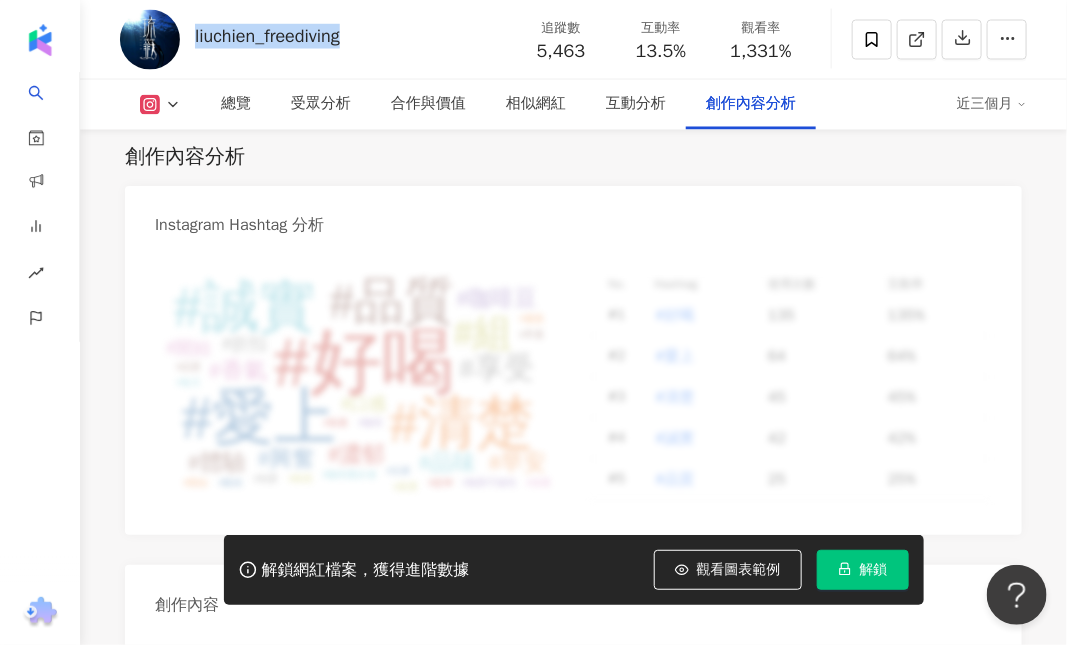 drag, startPoint x: 195, startPoint y: 28, endPoint x: 417, endPoint y: 42, distance: 222.44101 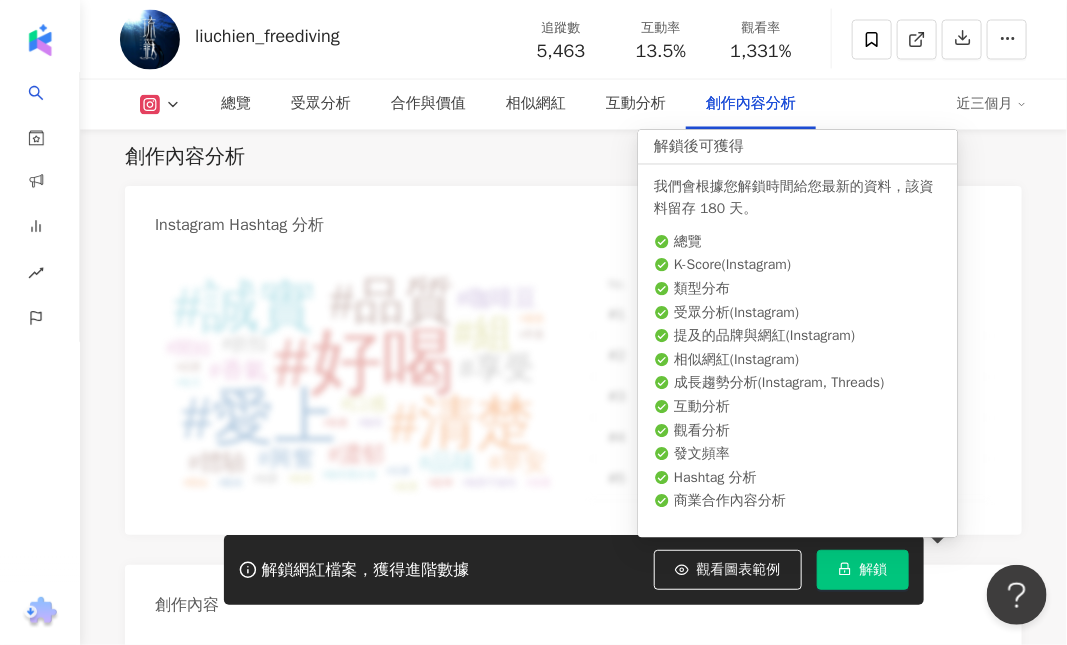 click on "解鎖" at bounding box center (874, 570) 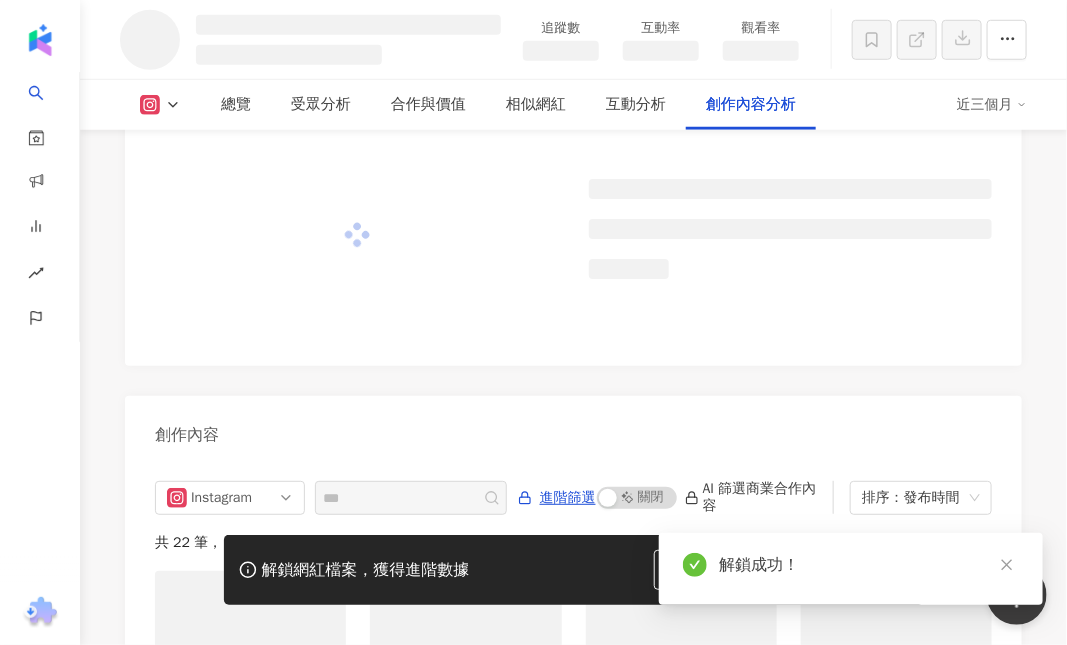 scroll, scrollTop: 5104, scrollLeft: 0, axis: vertical 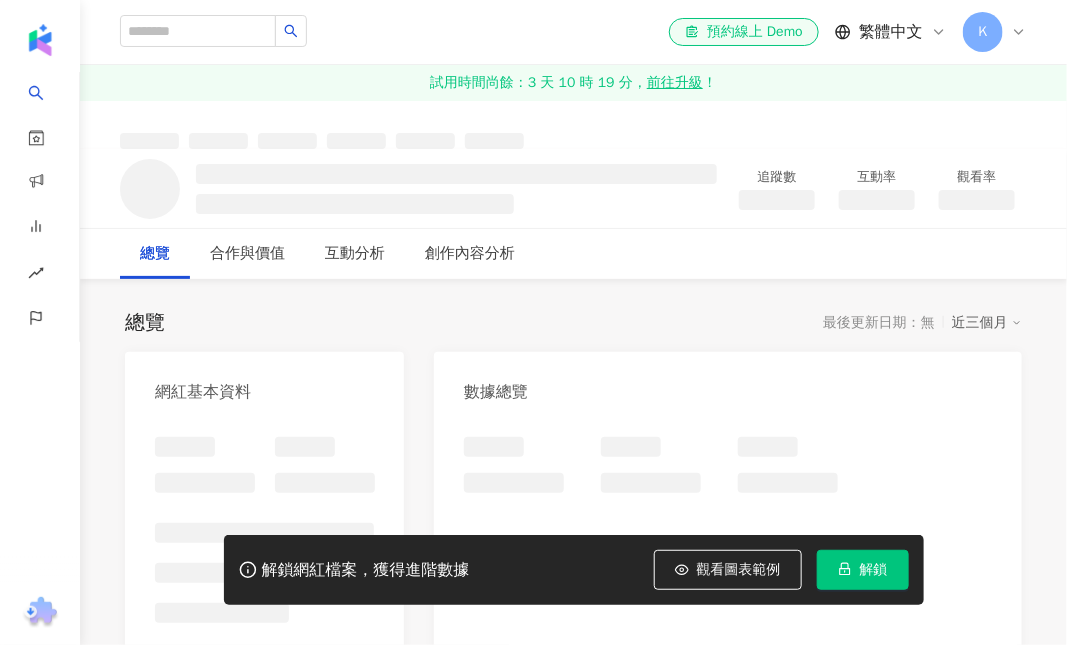 click on "總覽 最後更新日期：無 近三個月" at bounding box center (573, 323) 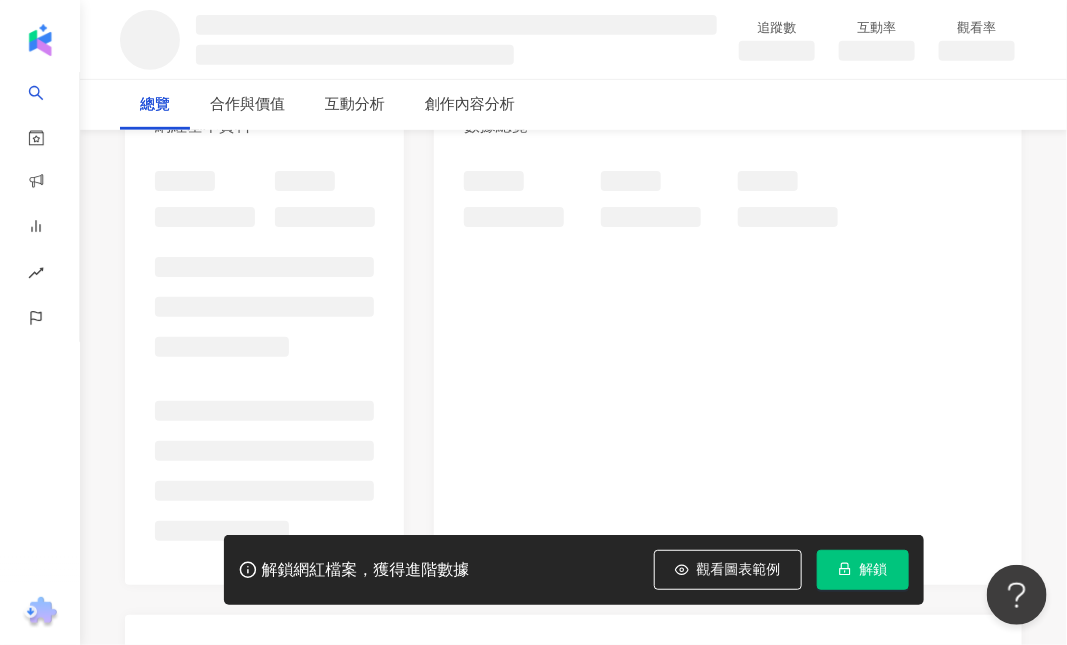 scroll, scrollTop: 266, scrollLeft: 0, axis: vertical 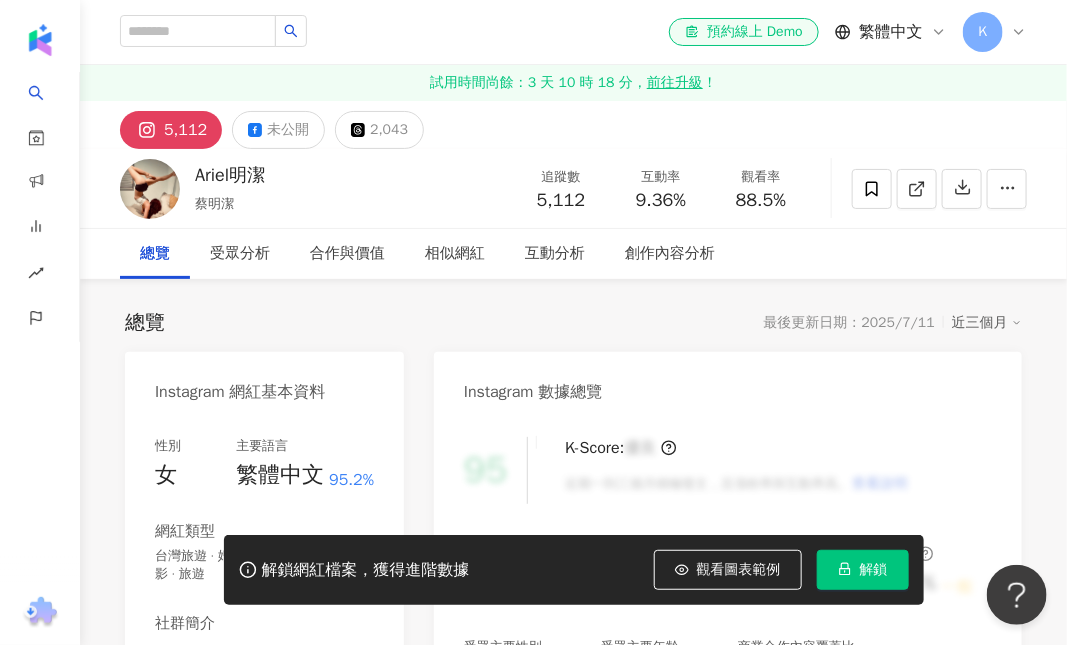 click on "Ariel明潔" at bounding box center (230, 175) 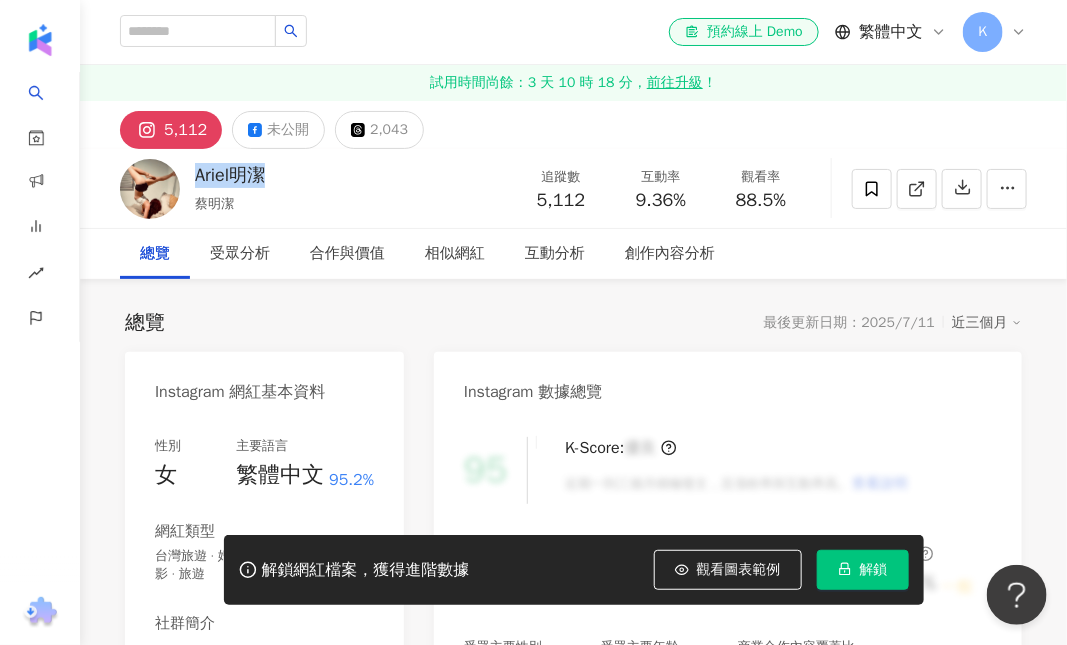 drag, startPoint x: 195, startPoint y: 169, endPoint x: 275, endPoint y: 165, distance: 80.09994 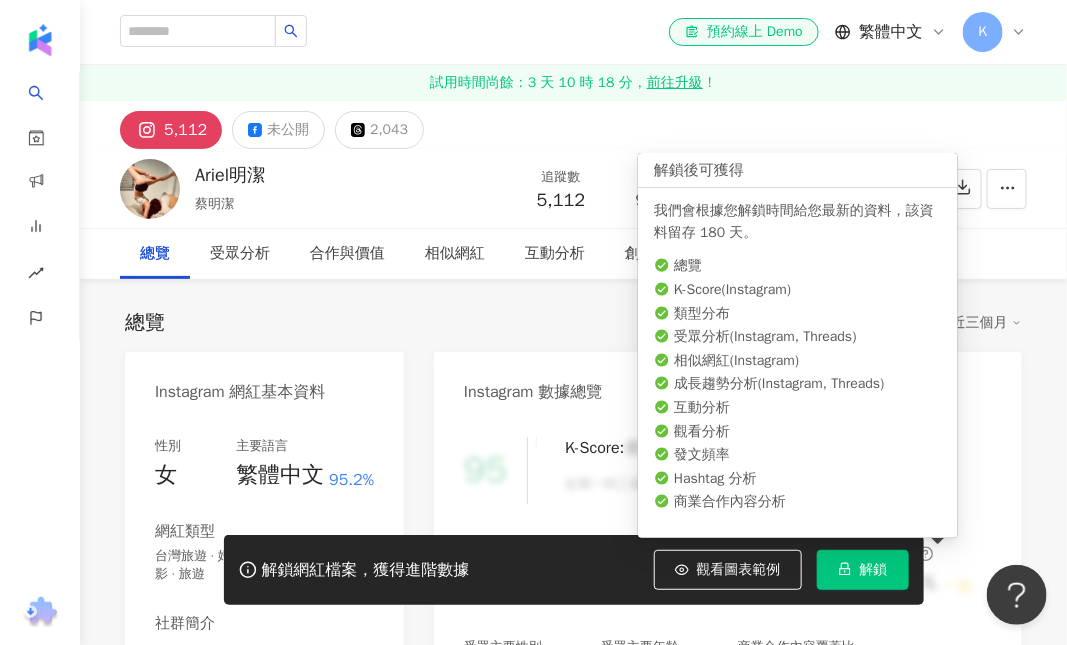 click on "解鎖" at bounding box center [863, 570] 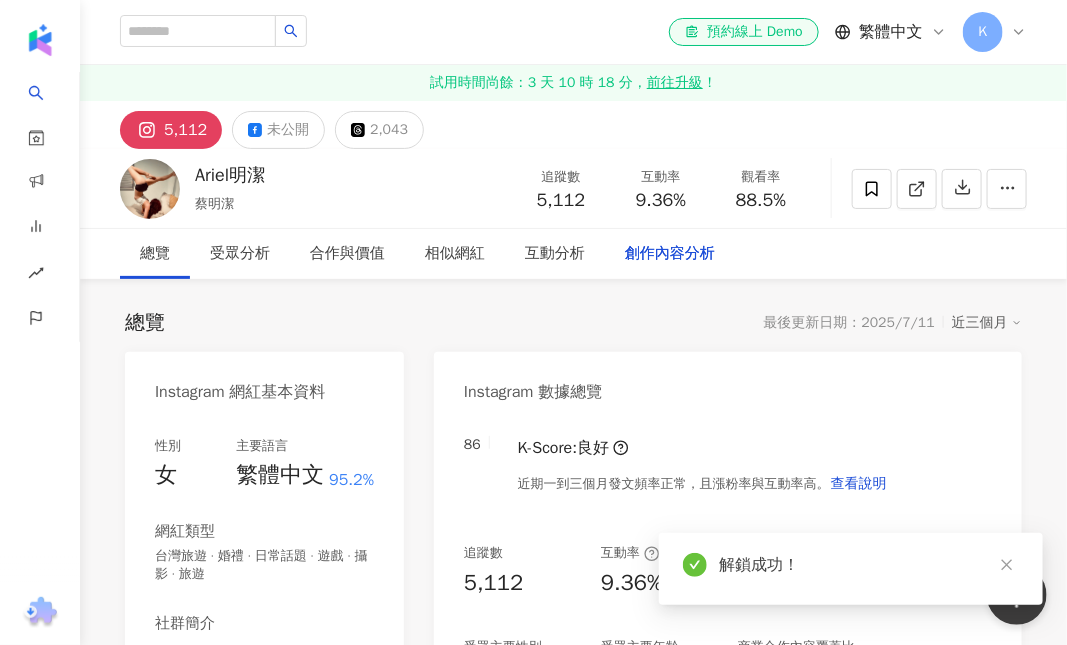 scroll, scrollTop: 6055, scrollLeft: 0, axis: vertical 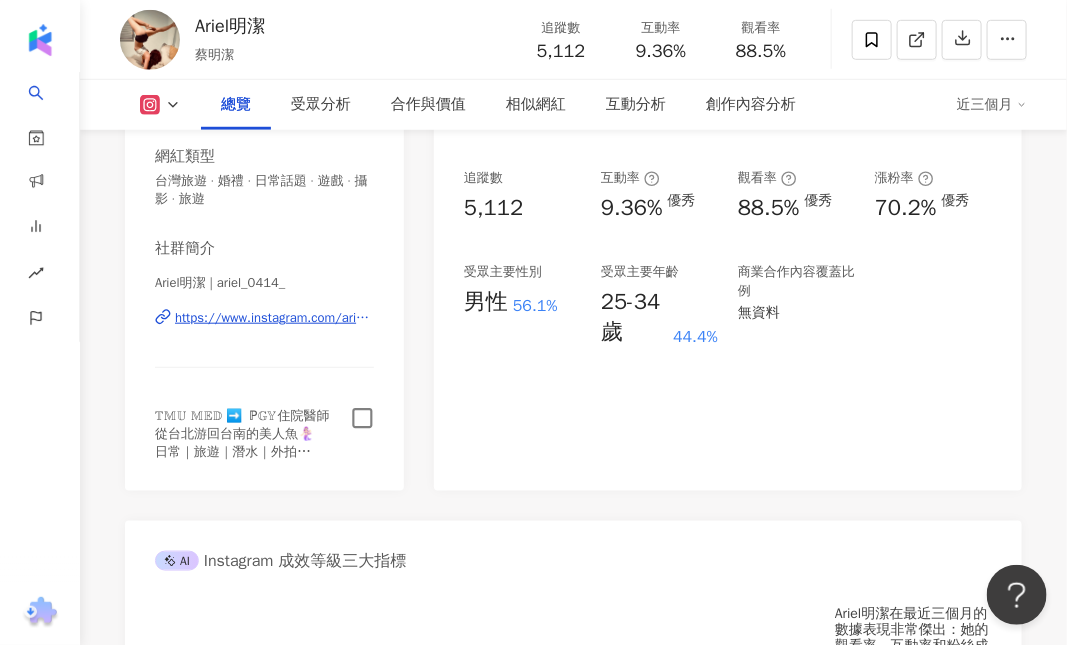 click on "社群簡介 Ariel明潔 | ariel_0414_ https://www.instagram.com/ariel_0414_/ 𝕋𝕄𝕌 𝕄𝔼𝔻 ➡️ ‌ ℙ𝔾𝕐住院醫師
從台北游回台南的美人魚🧜🏻‍♀️
日常｜旅遊｜潛水｜外拍" at bounding box center [264, 349] 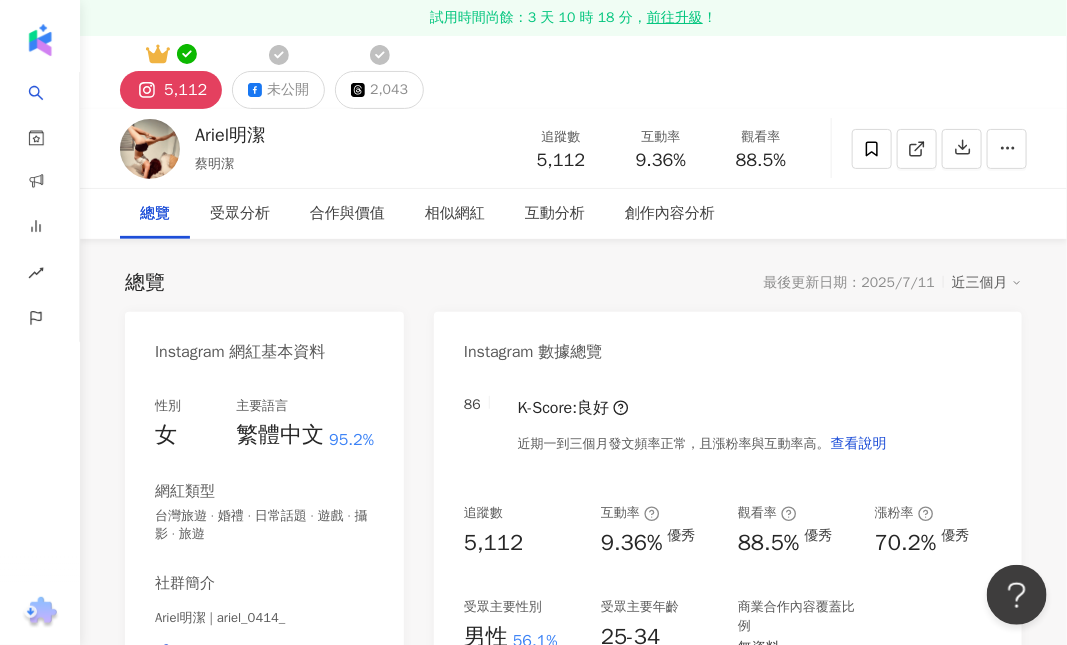 scroll, scrollTop: 0, scrollLeft: 0, axis: both 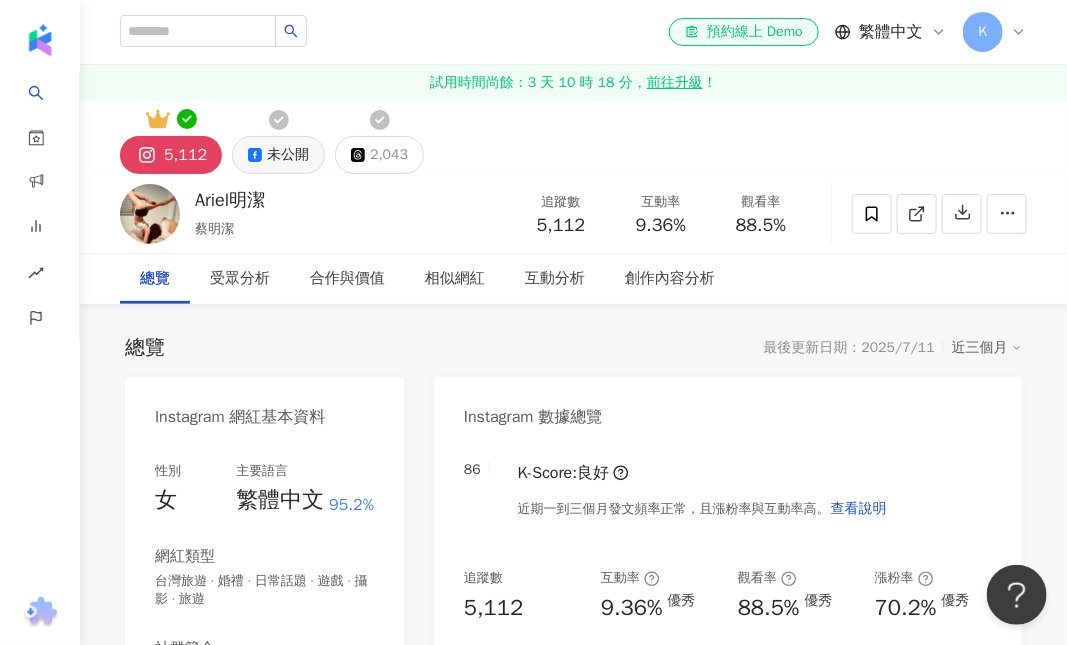 click on "未公開" at bounding box center [288, 155] 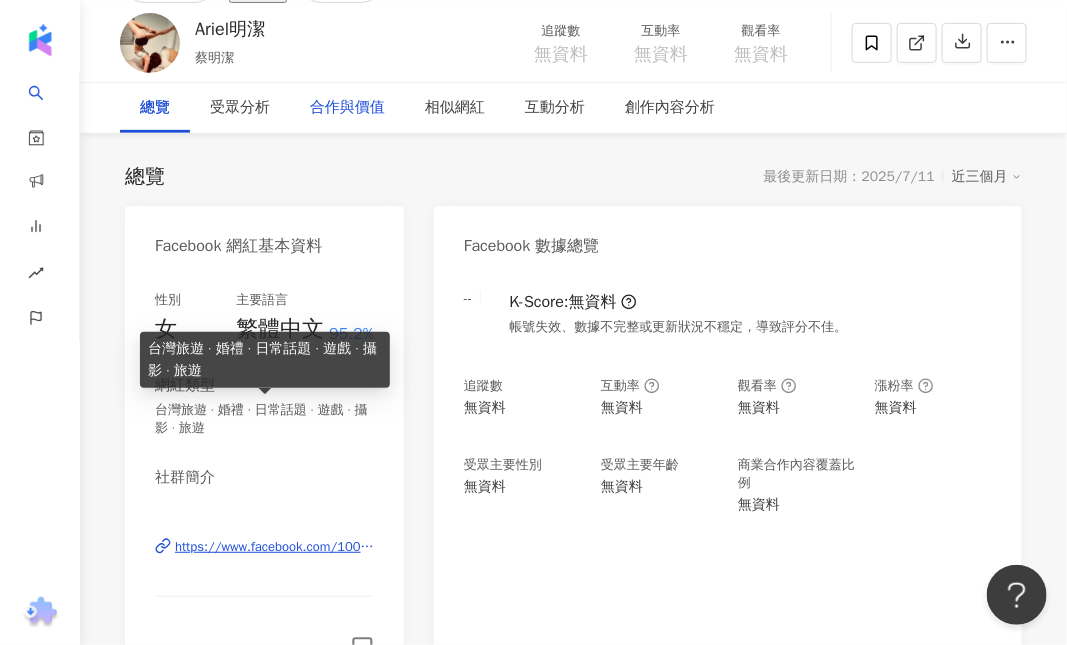 scroll, scrollTop: 0, scrollLeft: 0, axis: both 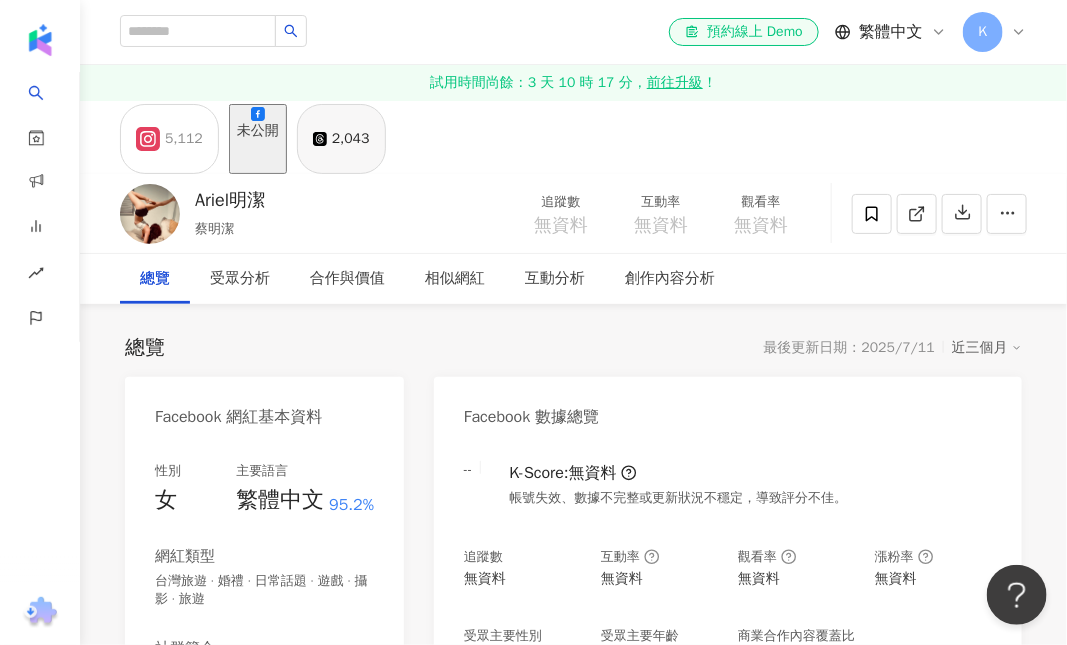 click on "2,043" at bounding box center (351, 139) 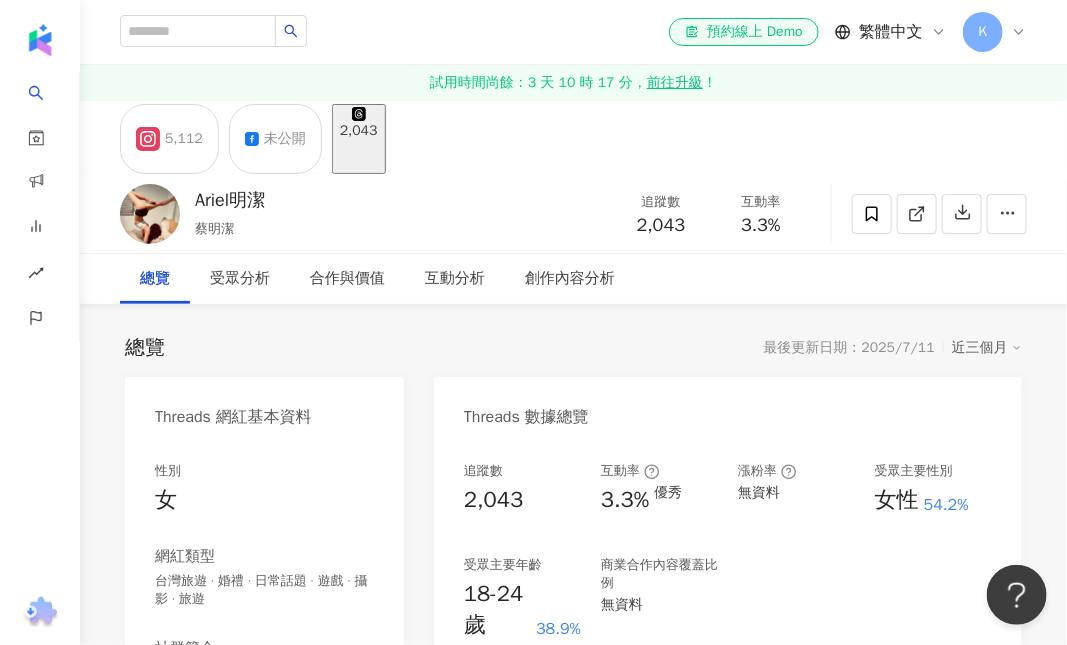 click 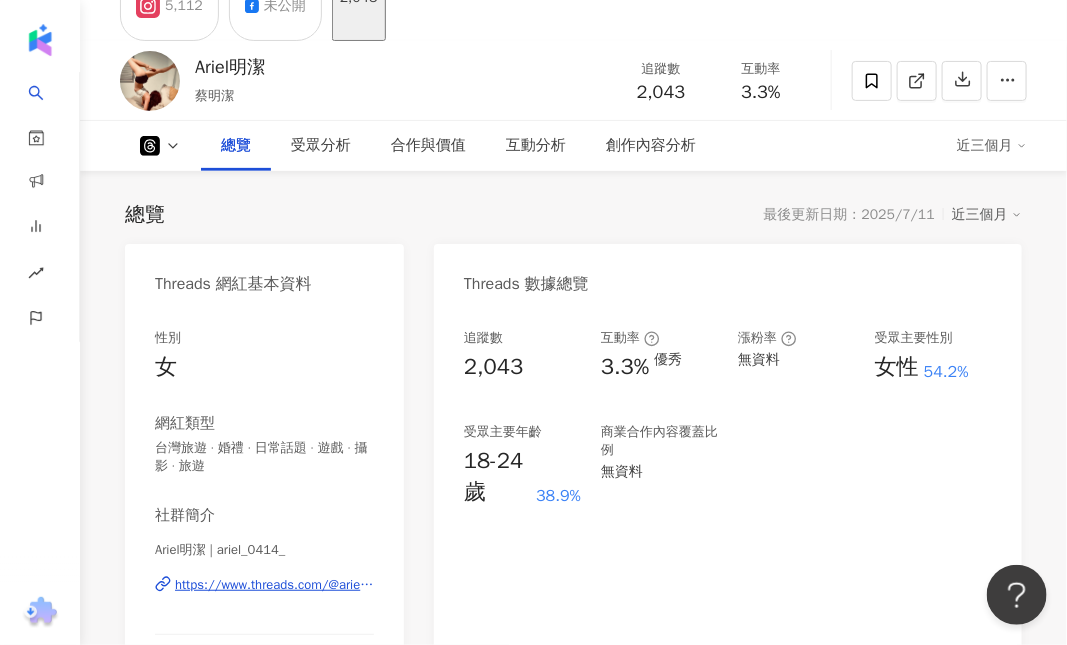 scroll, scrollTop: 0, scrollLeft: 0, axis: both 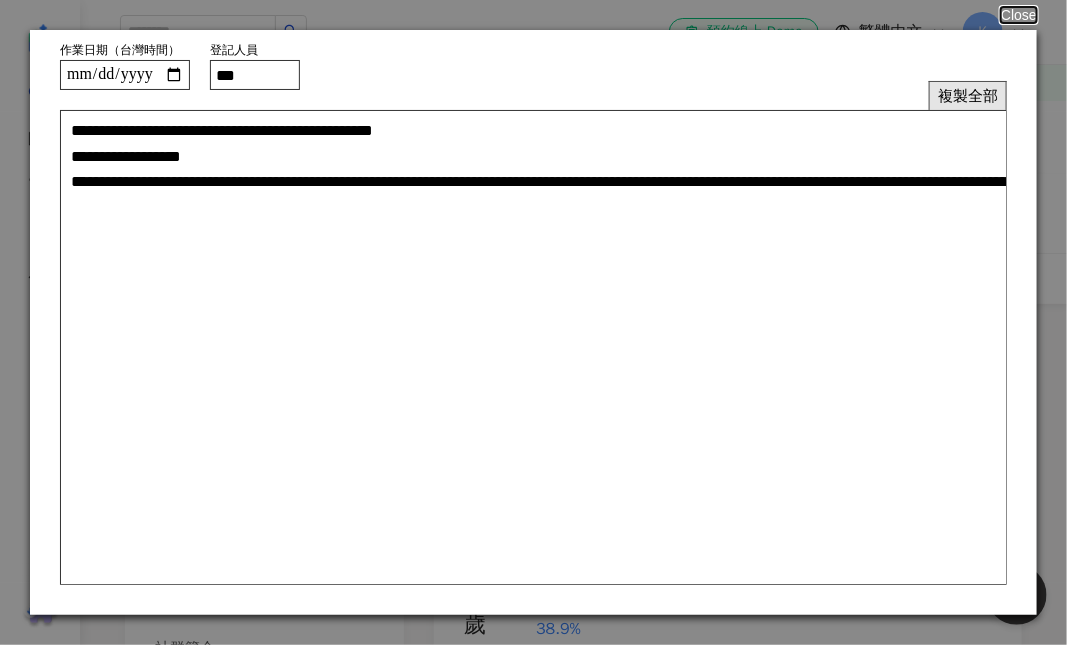 click on "複製全部" at bounding box center (968, 95) 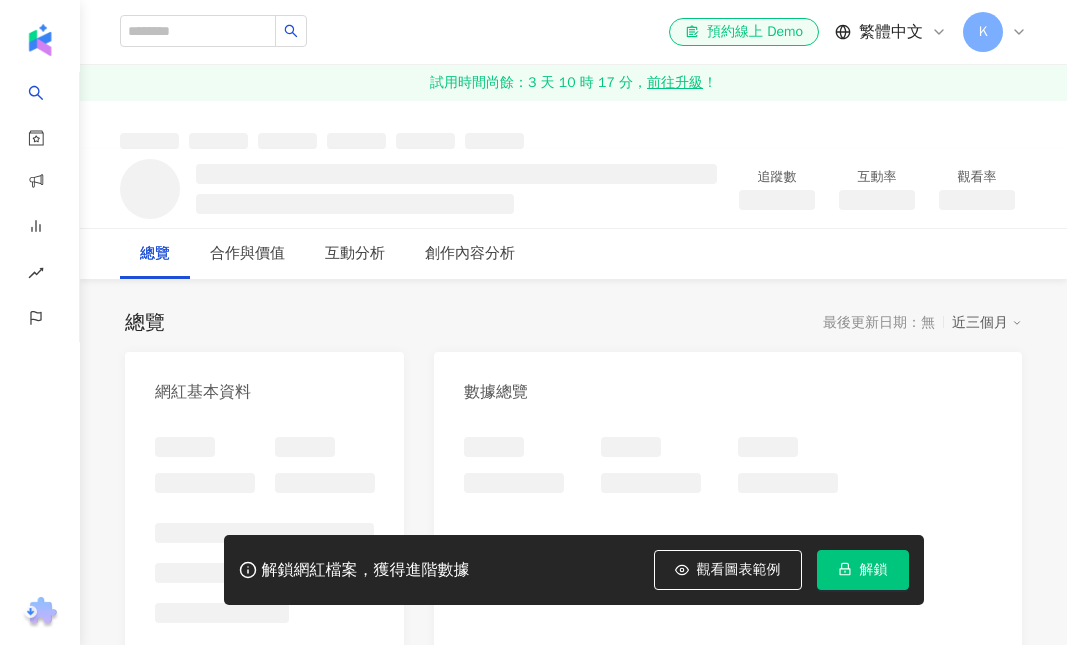 scroll, scrollTop: 133, scrollLeft: 0, axis: vertical 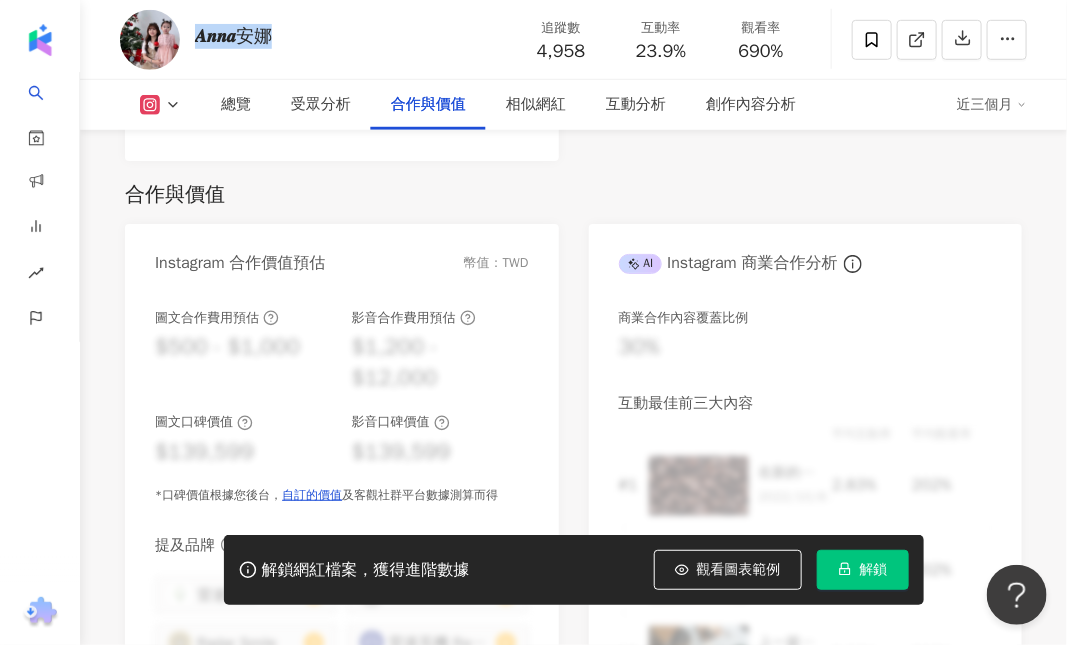 drag, startPoint x: 296, startPoint y: 28, endPoint x: 195, endPoint y: 35, distance: 101.24229 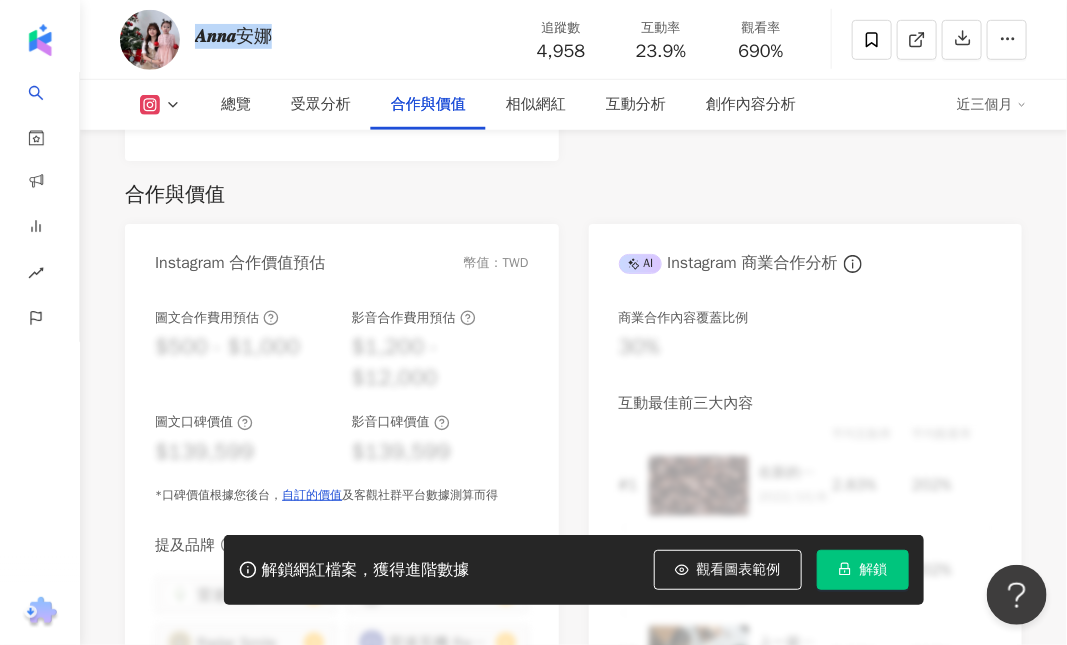copy on "𝑨𝒏𝒏𝒂安娜" 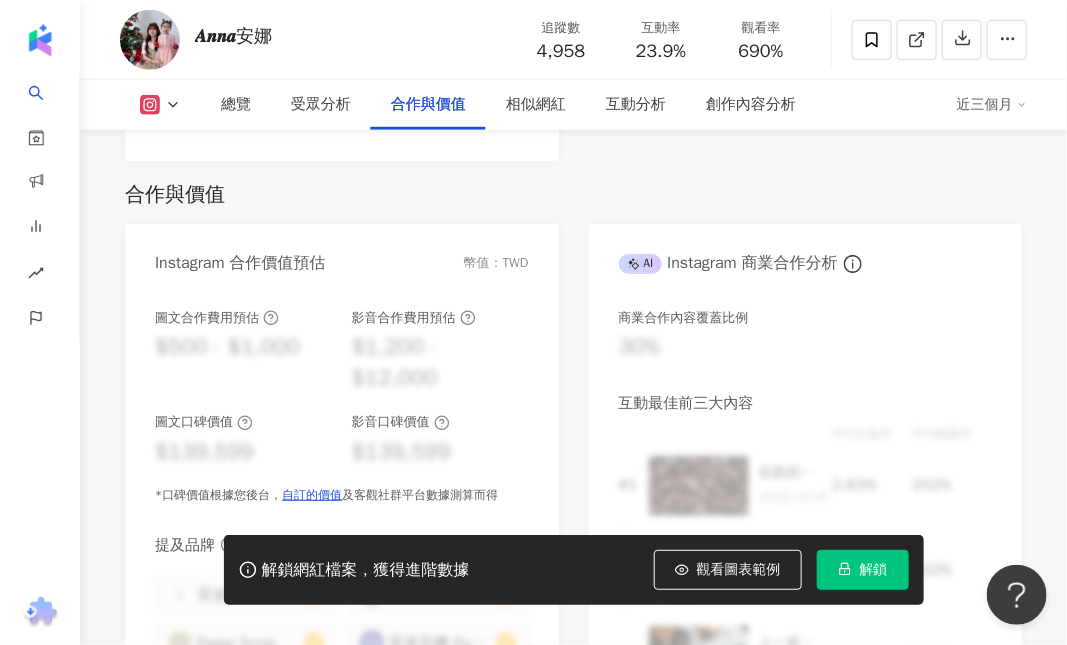 click on "解鎖" at bounding box center [874, 570] 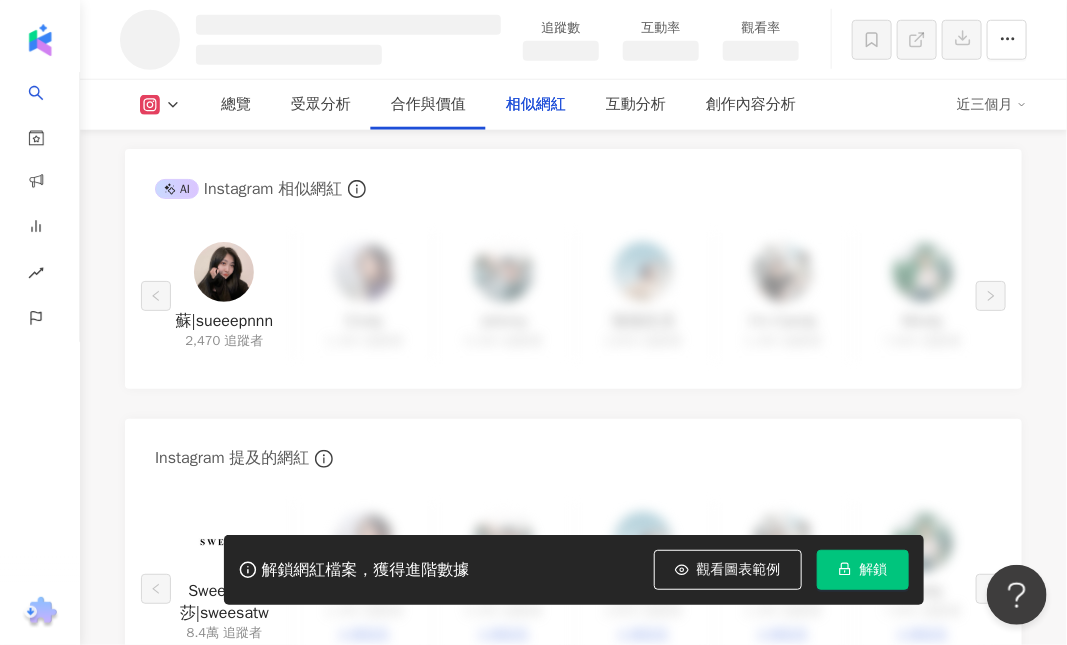 scroll, scrollTop: 3197, scrollLeft: 0, axis: vertical 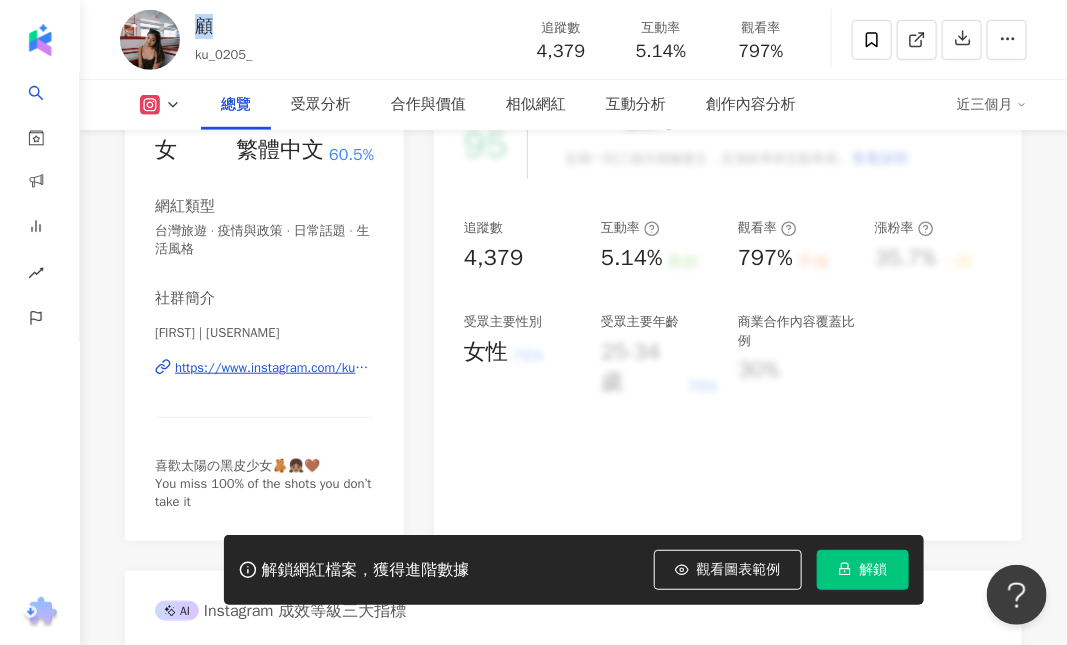 drag, startPoint x: 200, startPoint y: 18, endPoint x: 218, endPoint y: 24, distance: 18.973665 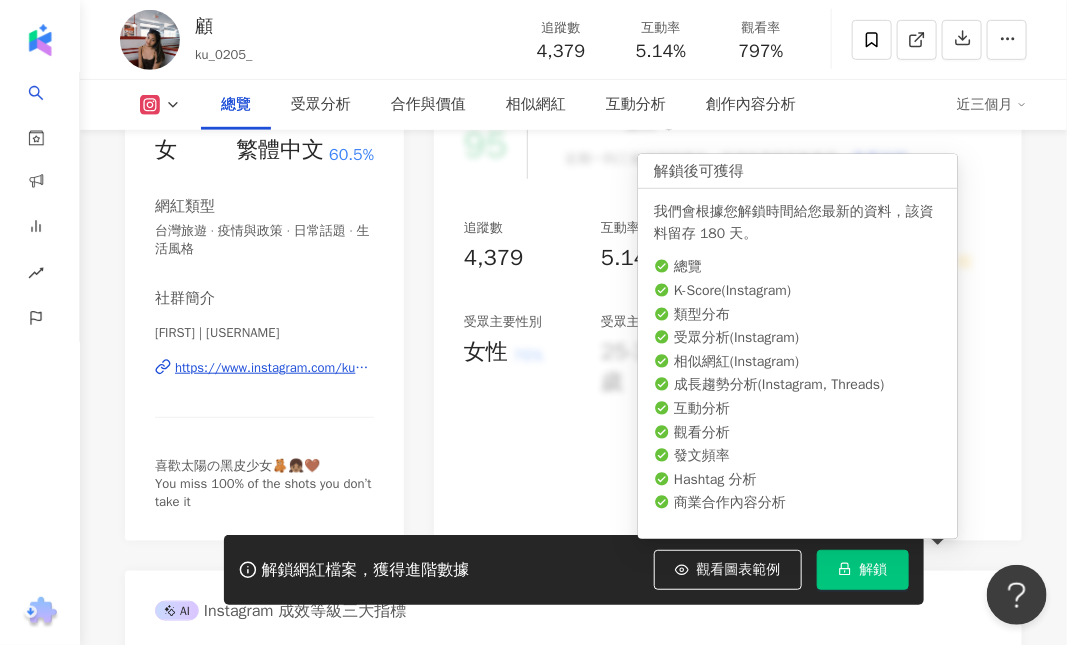 click on "解鎖" at bounding box center (874, 570) 